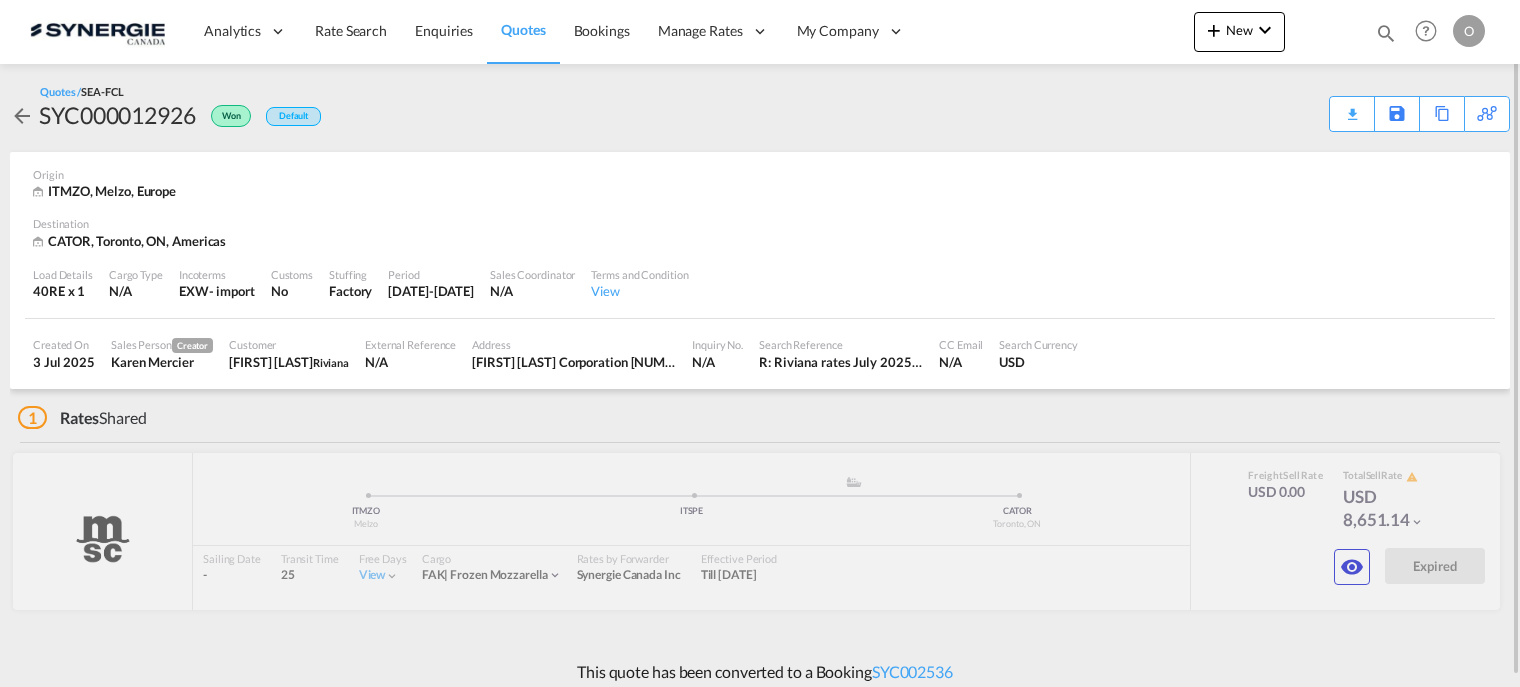 scroll, scrollTop: 0, scrollLeft: 0, axis: both 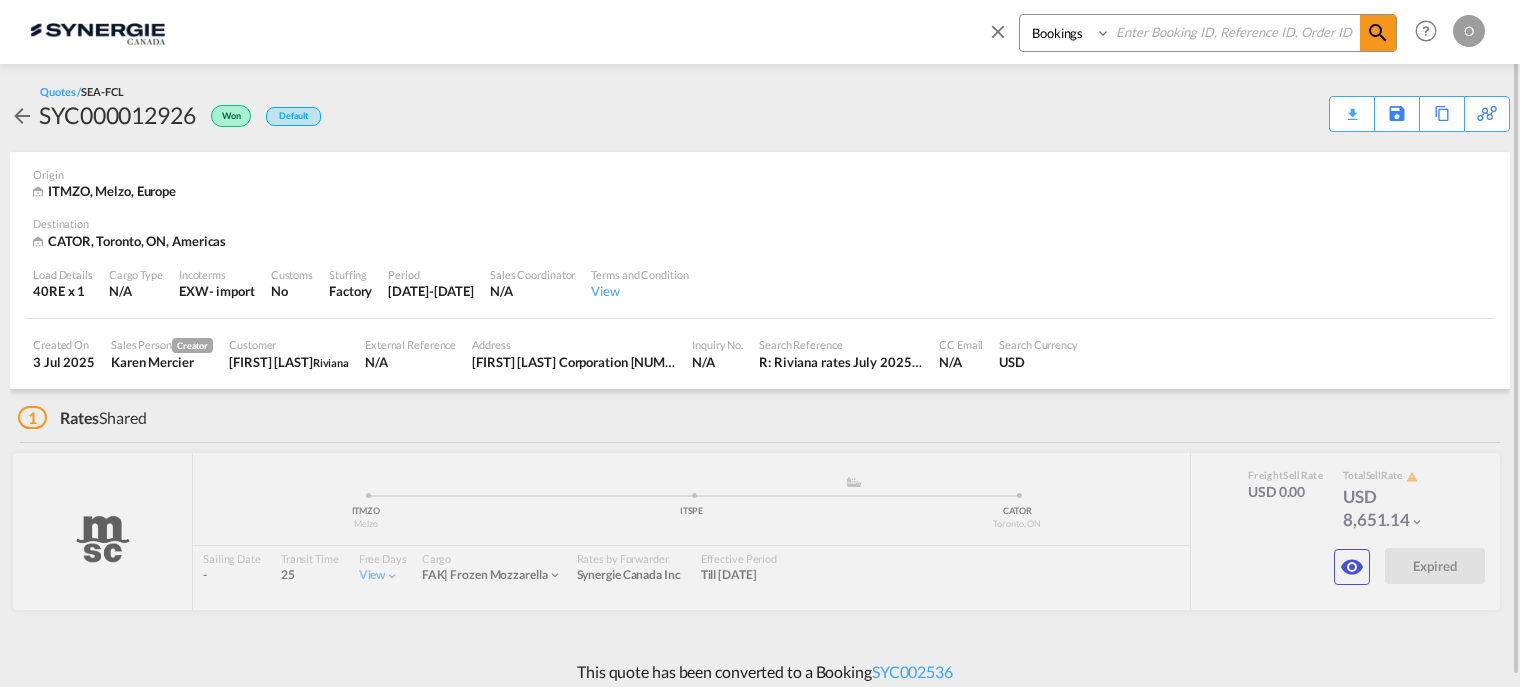 click on "Bookings Quotes Enquiries" at bounding box center [1067, 33] 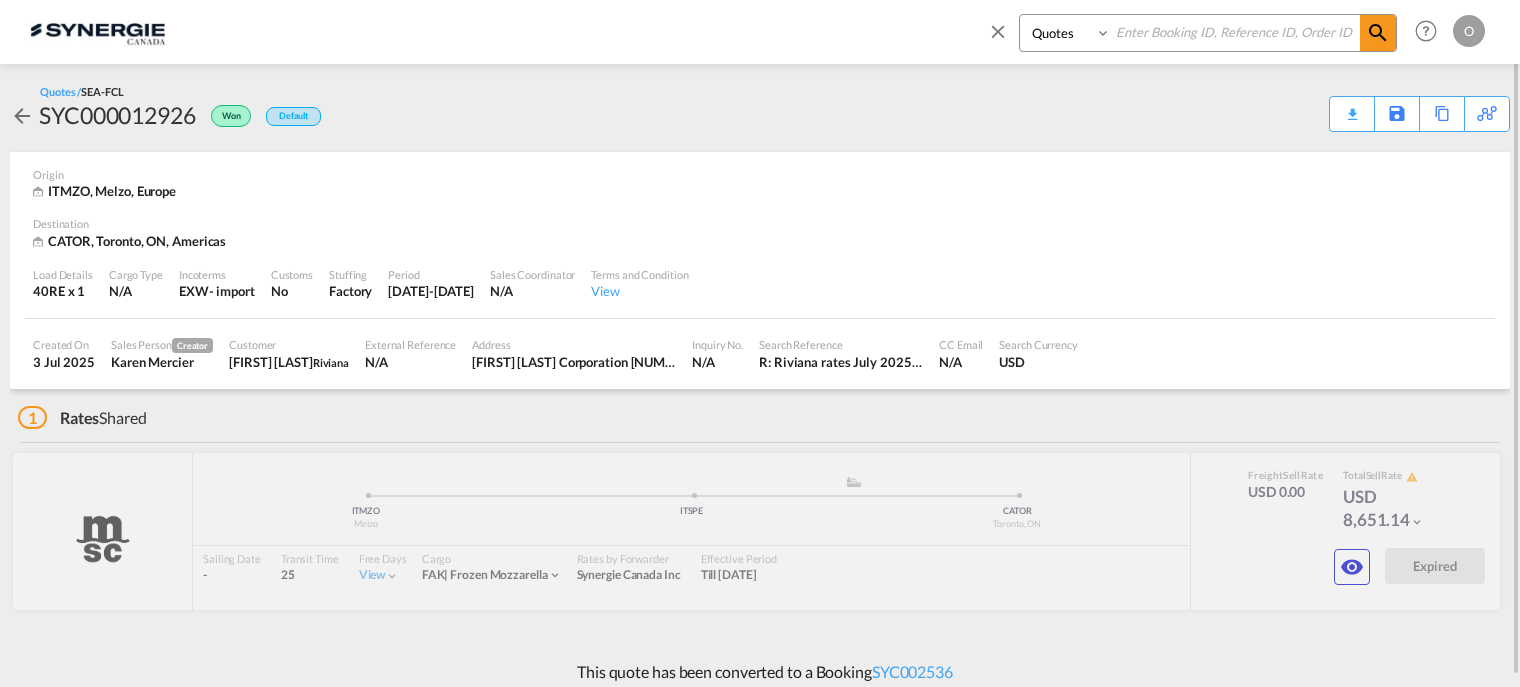 click on "Bookings Quotes Enquiries" at bounding box center (1067, 33) 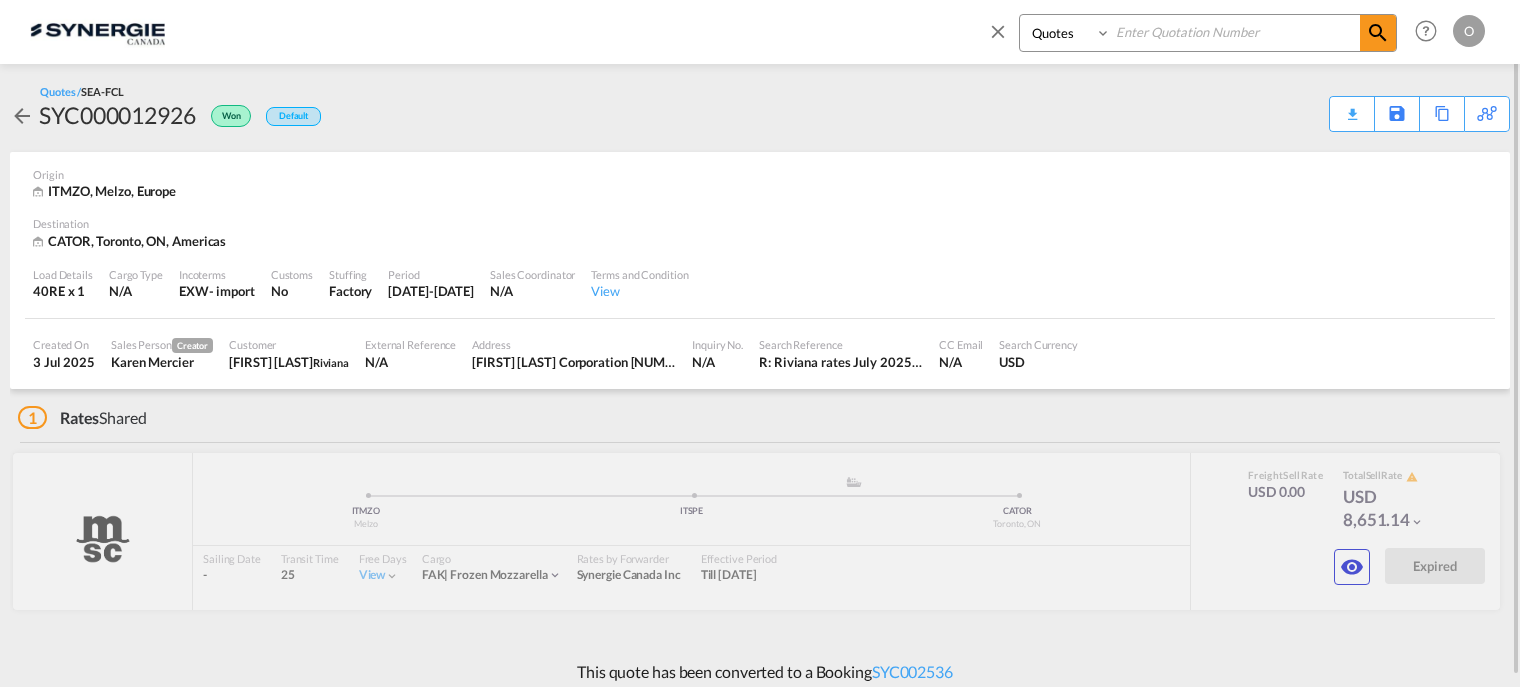 drag, startPoint x: 1202, startPoint y: 9, endPoint x: 1207, endPoint y: 23, distance: 14.866069 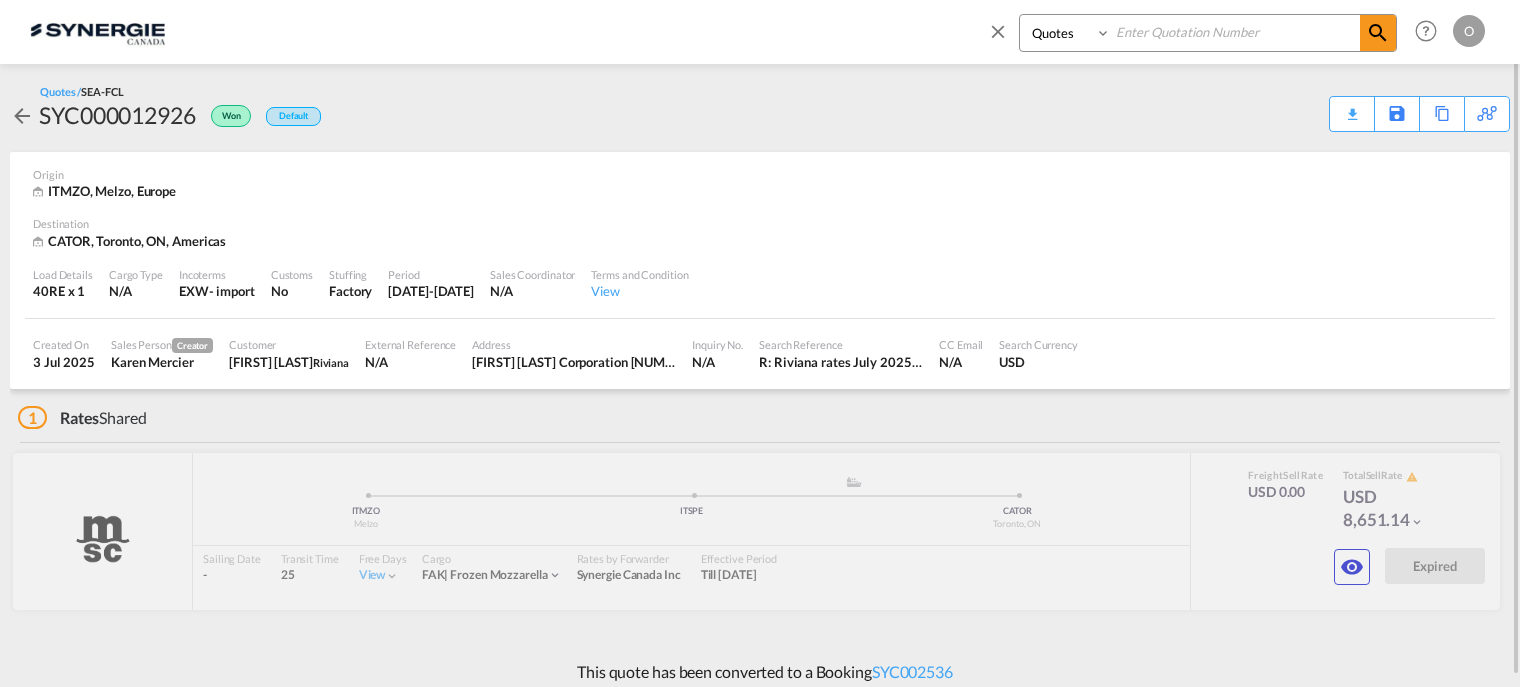 paste on "SYC000012741" 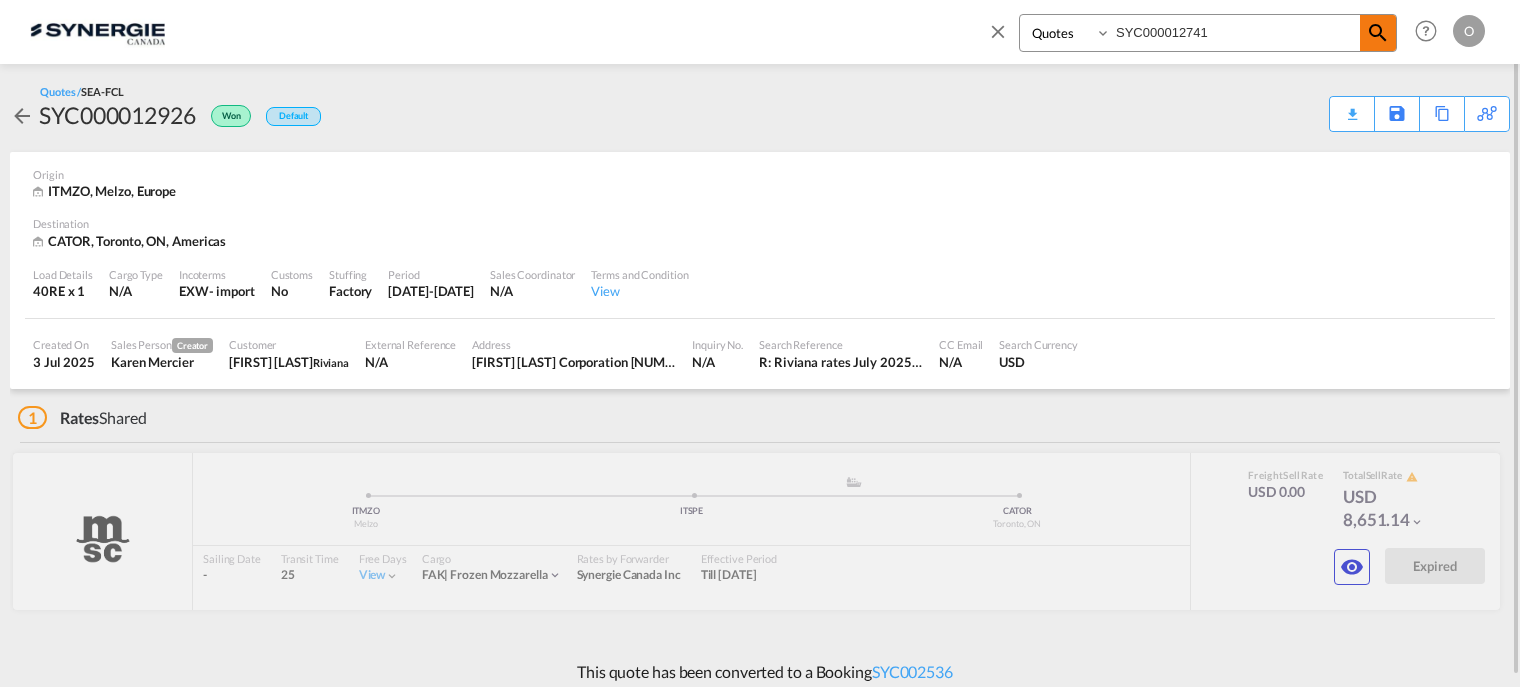 type on "SYC000012741" 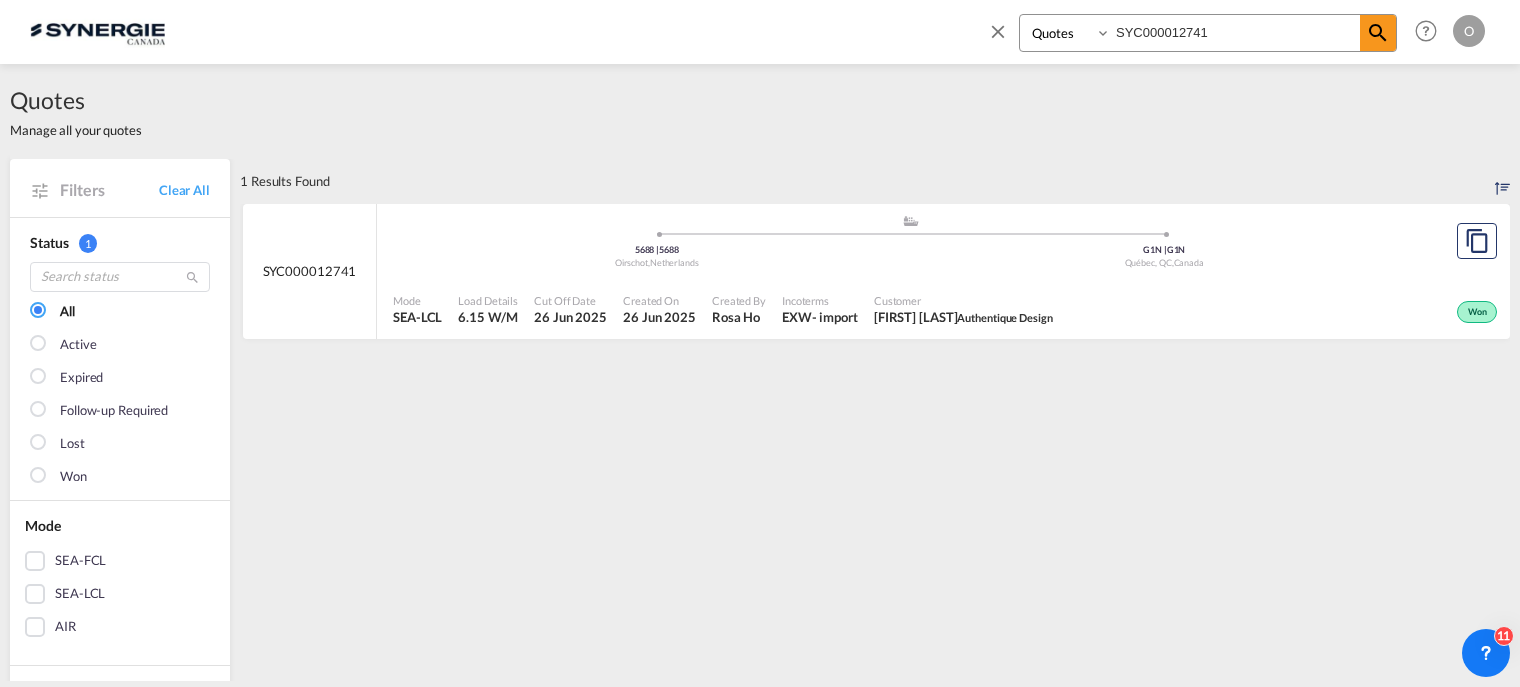 click on "Won" at bounding box center [1281, 310] 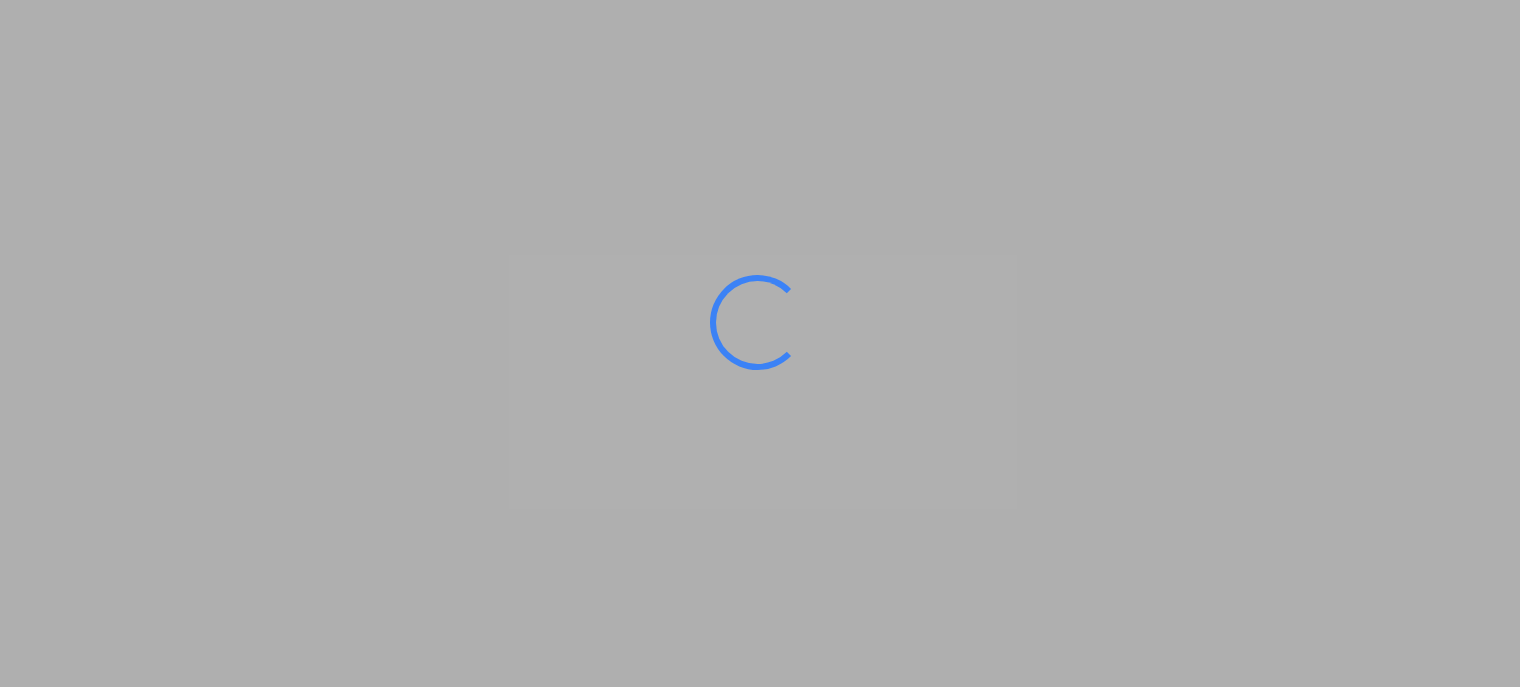 scroll, scrollTop: 0, scrollLeft: 0, axis: both 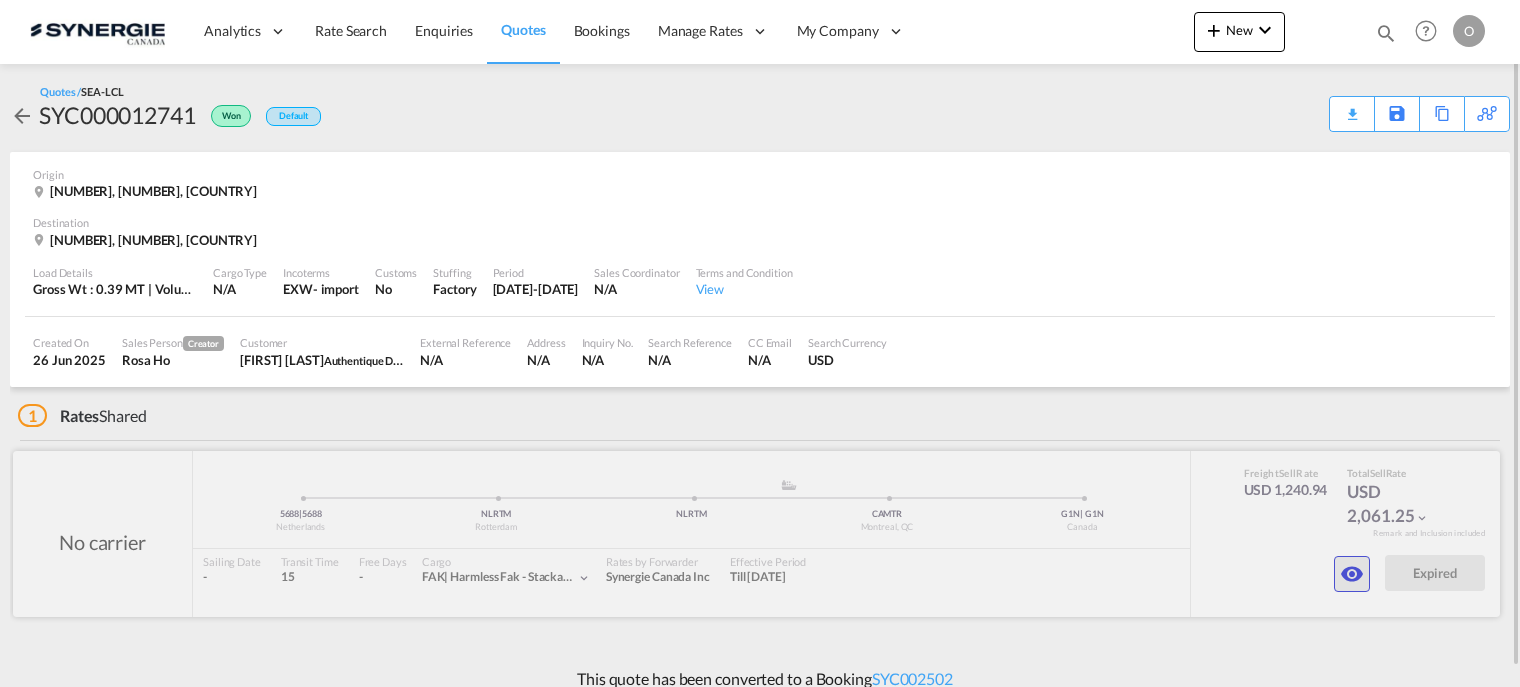 click at bounding box center (1352, 574) 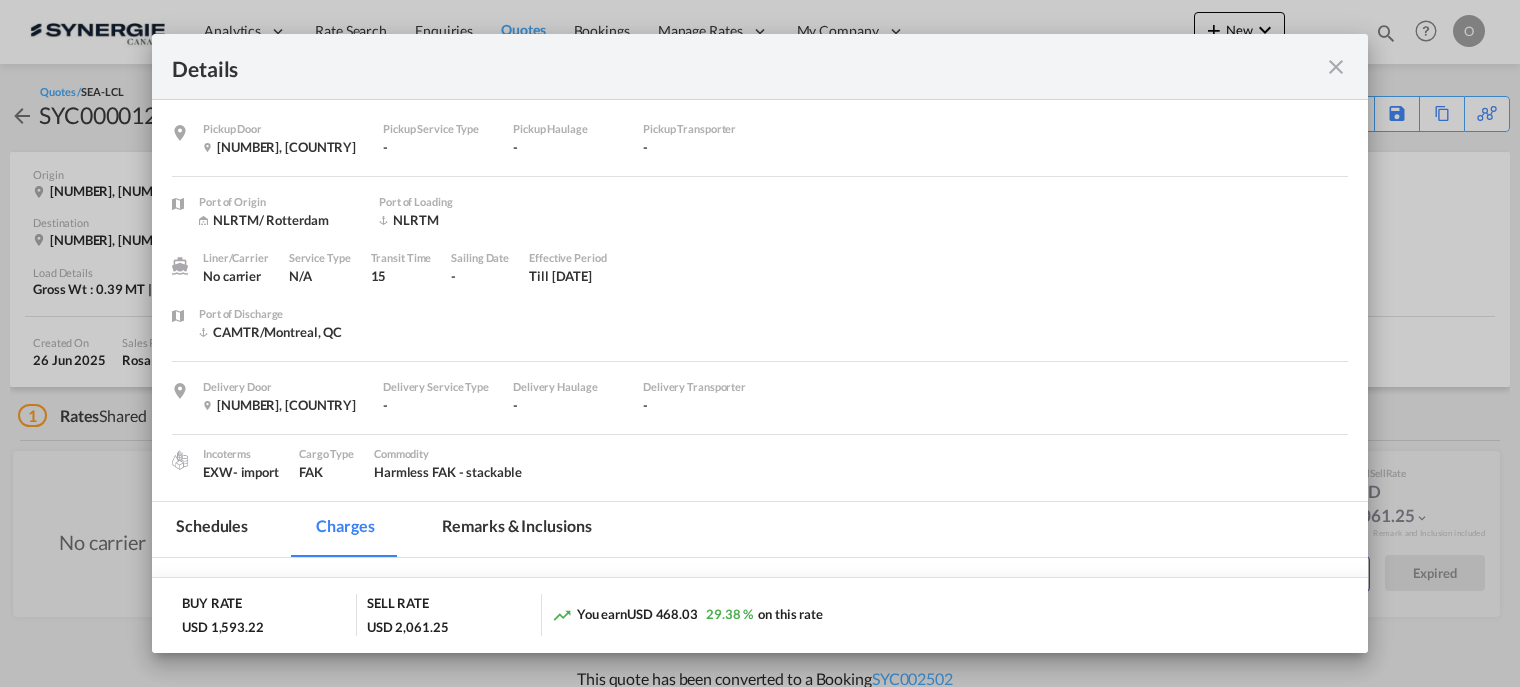 click at bounding box center [1336, 67] 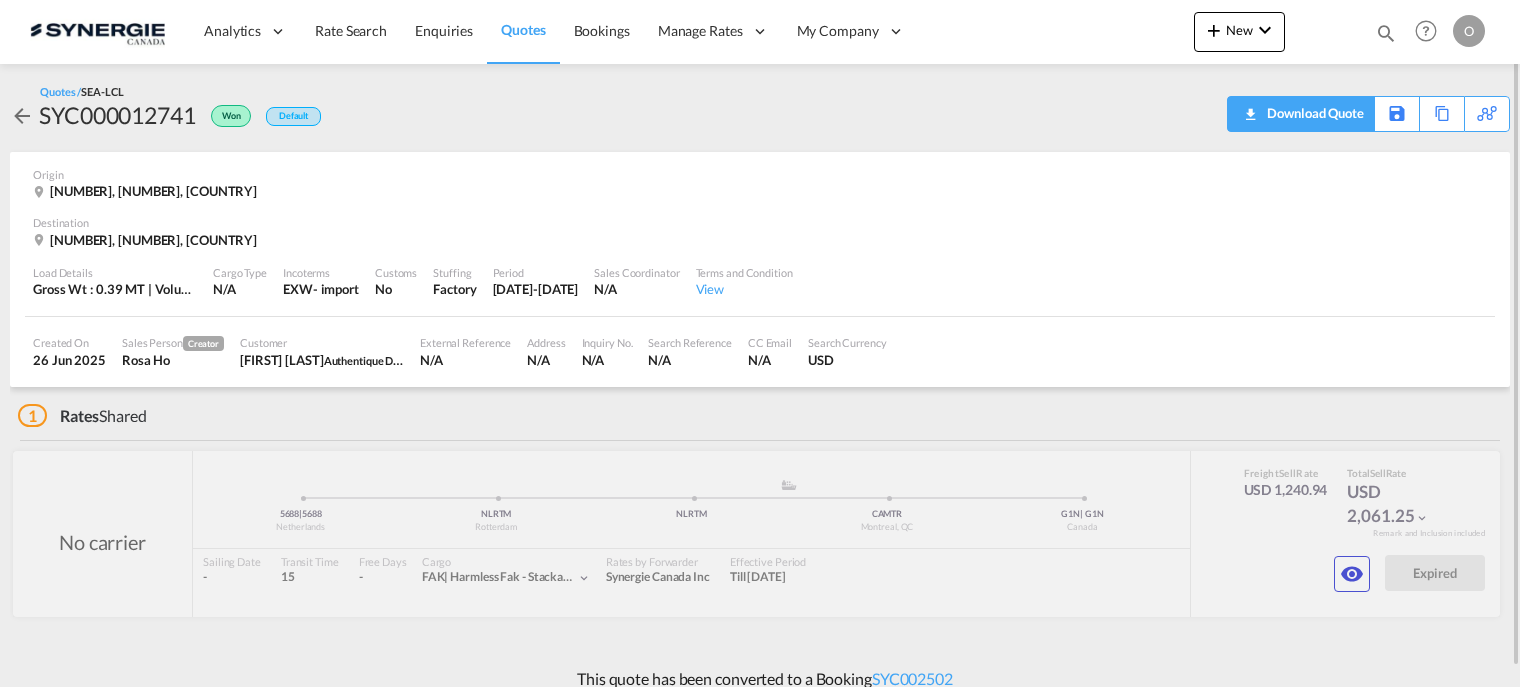 click on "Download Quote" at bounding box center (1313, 113) 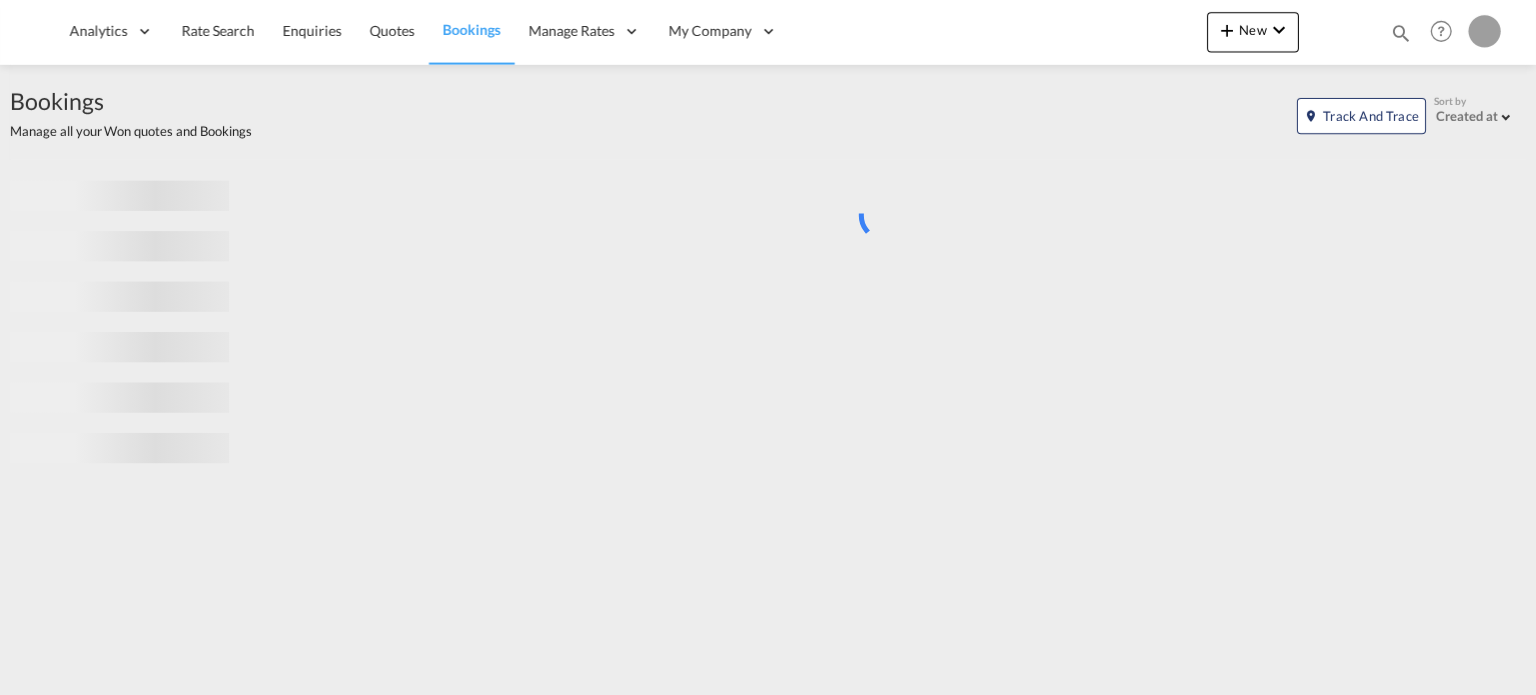 scroll, scrollTop: 0, scrollLeft: 0, axis: both 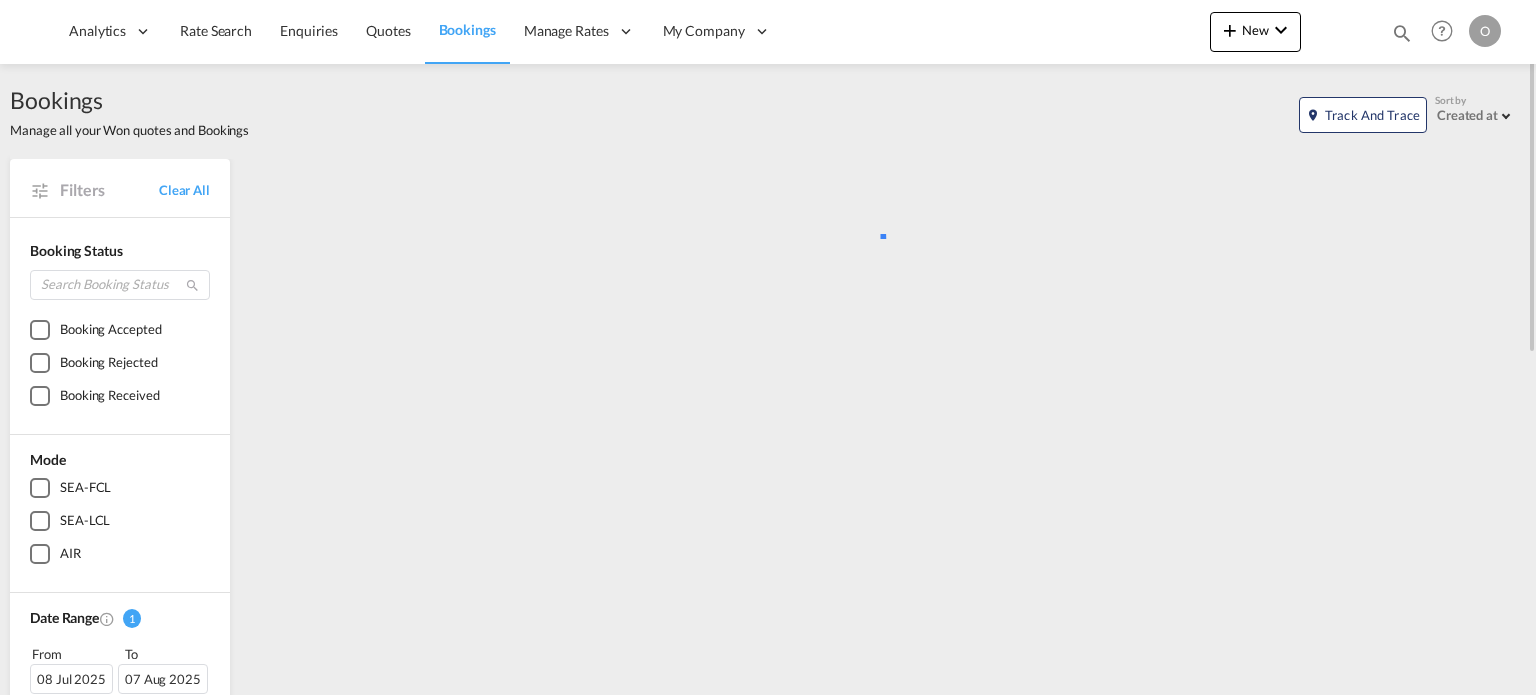 drag, startPoint x: 1400, startPoint y: 37, endPoint x: 1085, endPoint y: 61, distance: 315.91296 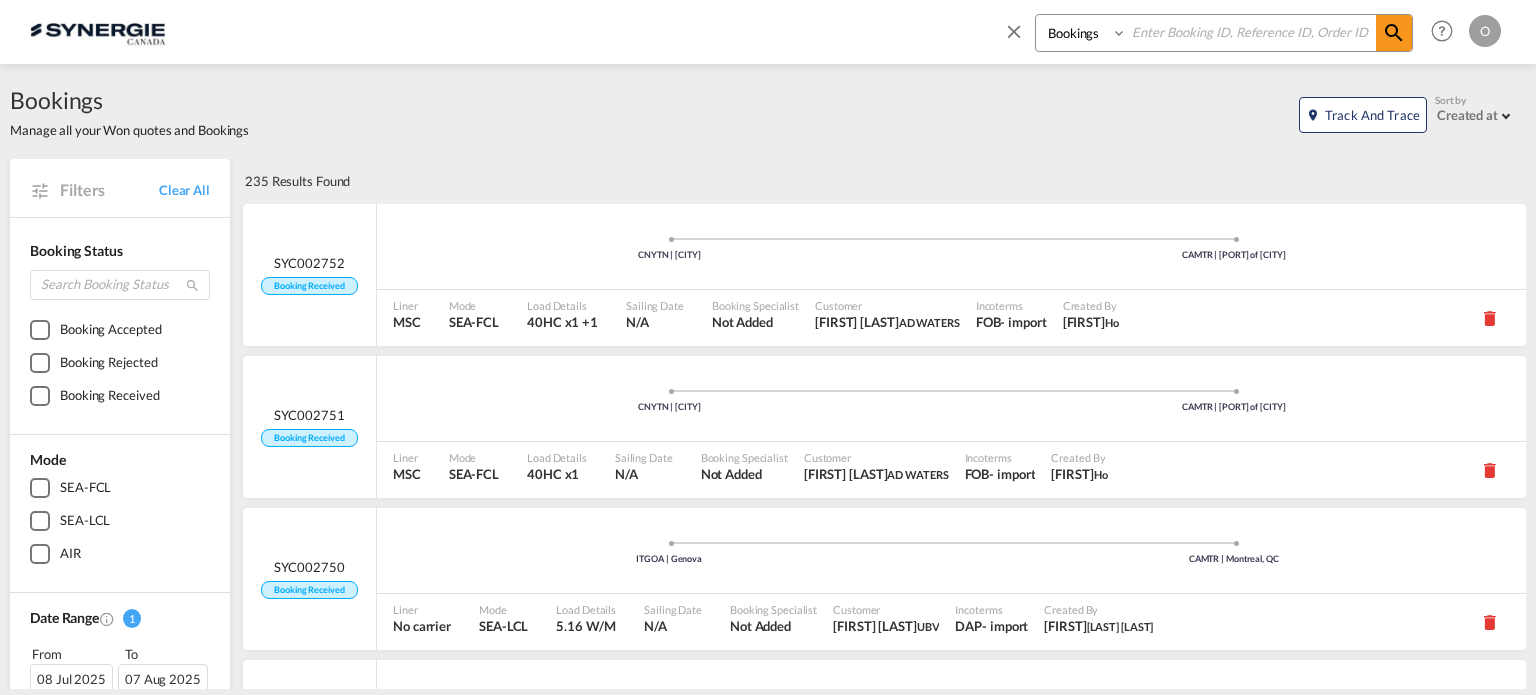click on "Bookings Quotes Enquiries" at bounding box center [1083, 33] 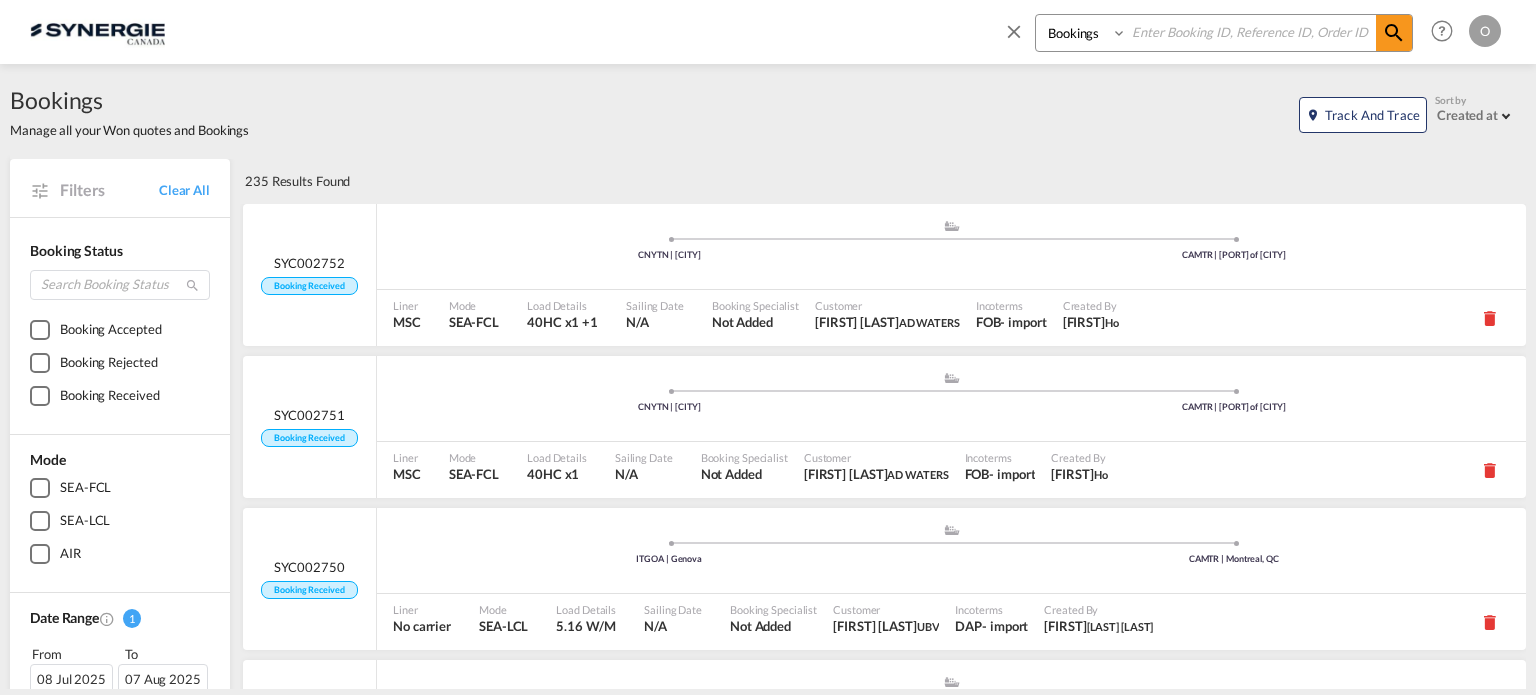 select on "Quotes" 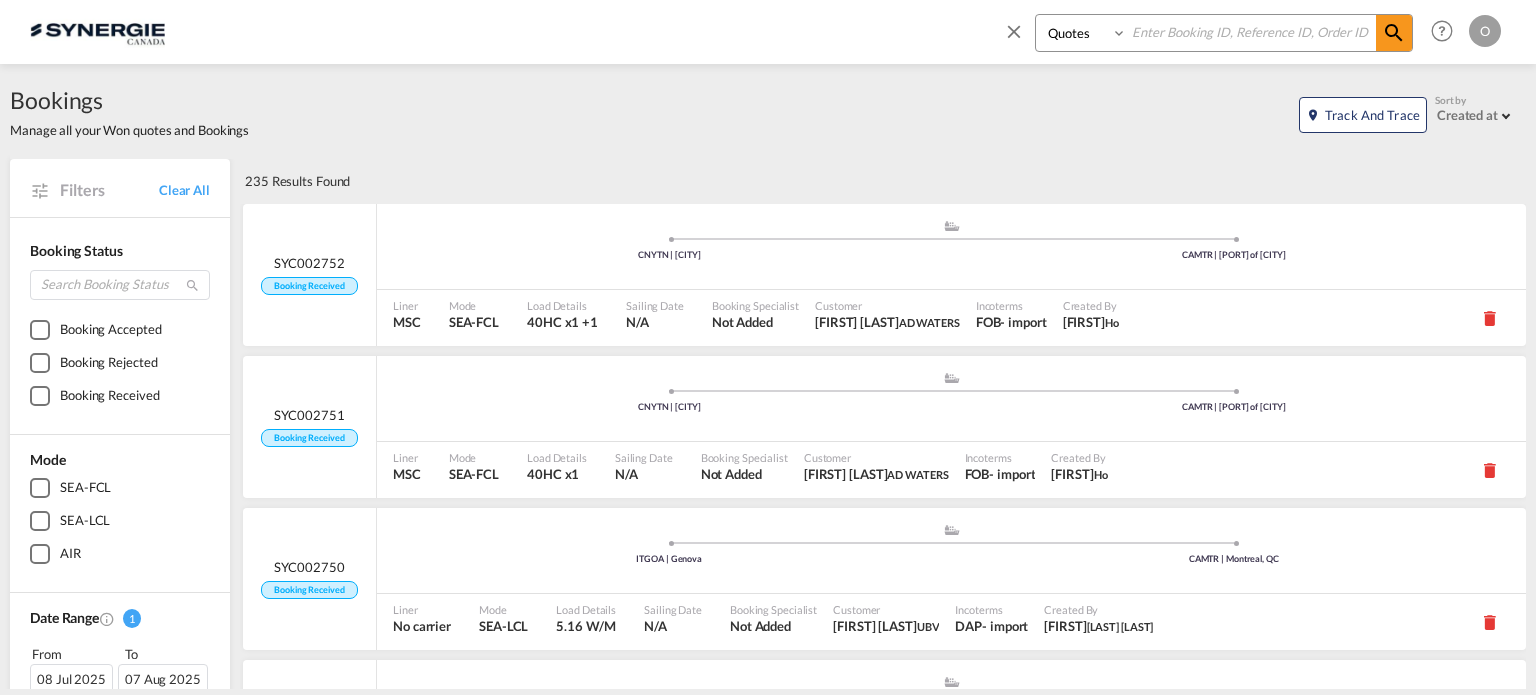 click on "Bookings Quotes Enquiries" at bounding box center (1083, 33) 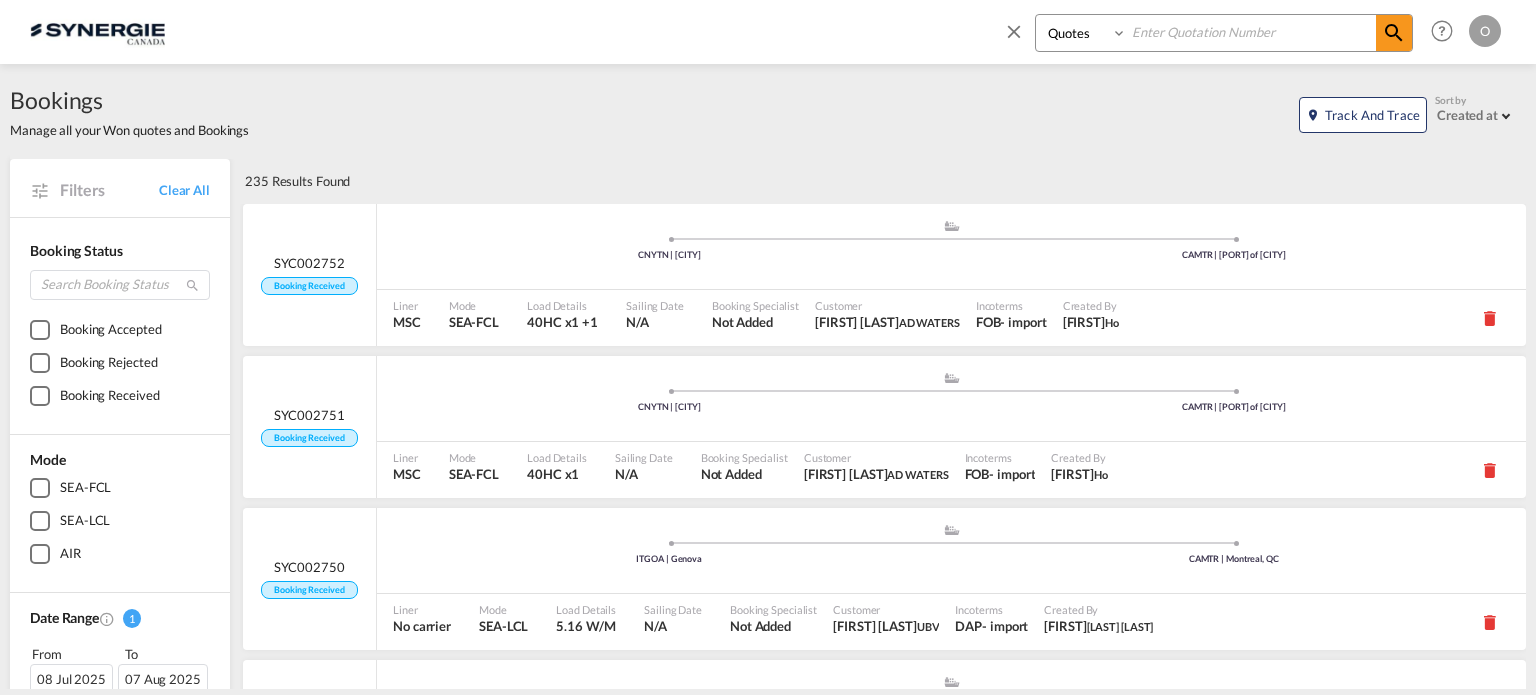 click at bounding box center (1251, 32) 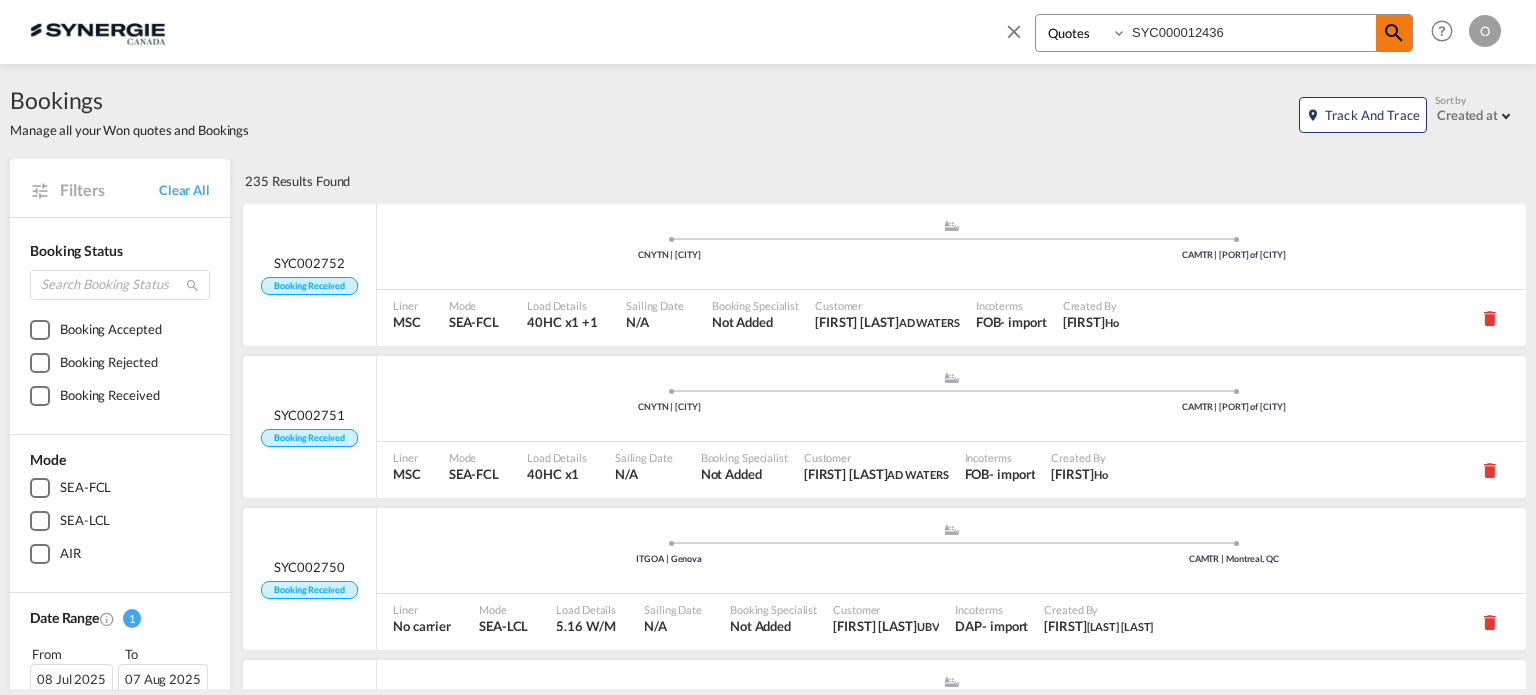 type on "SYC000012436" 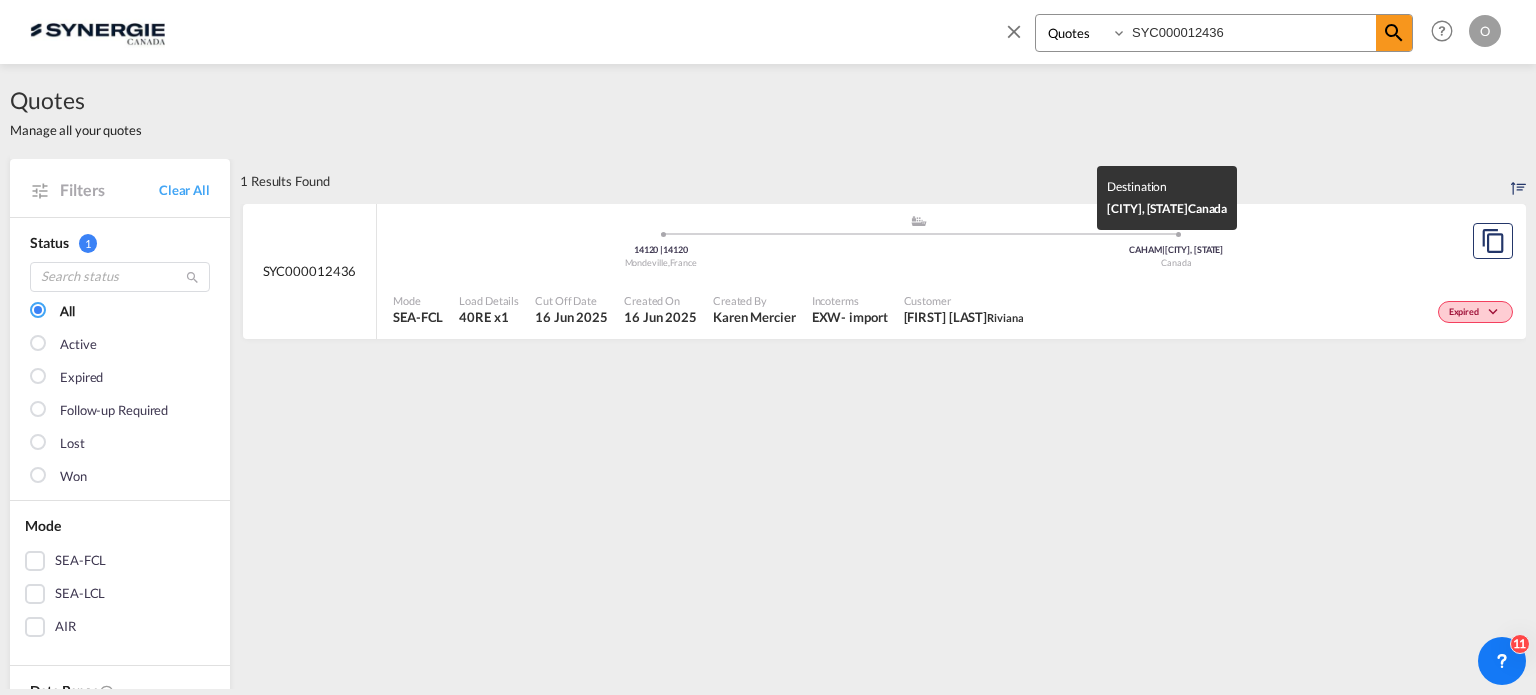 click on "Canada" at bounding box center [1177, 263] 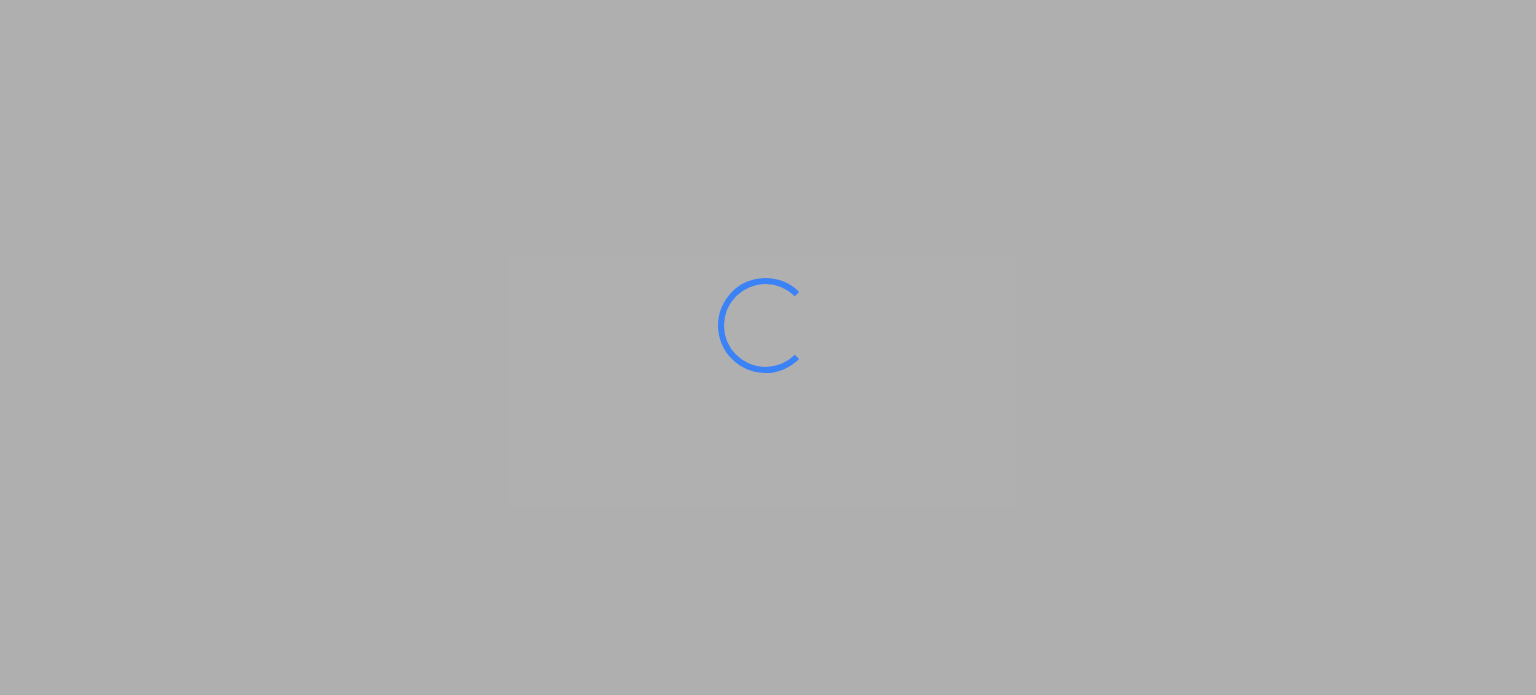 scroll, scrollTop: 0, scrollLeft: 0, axis: both 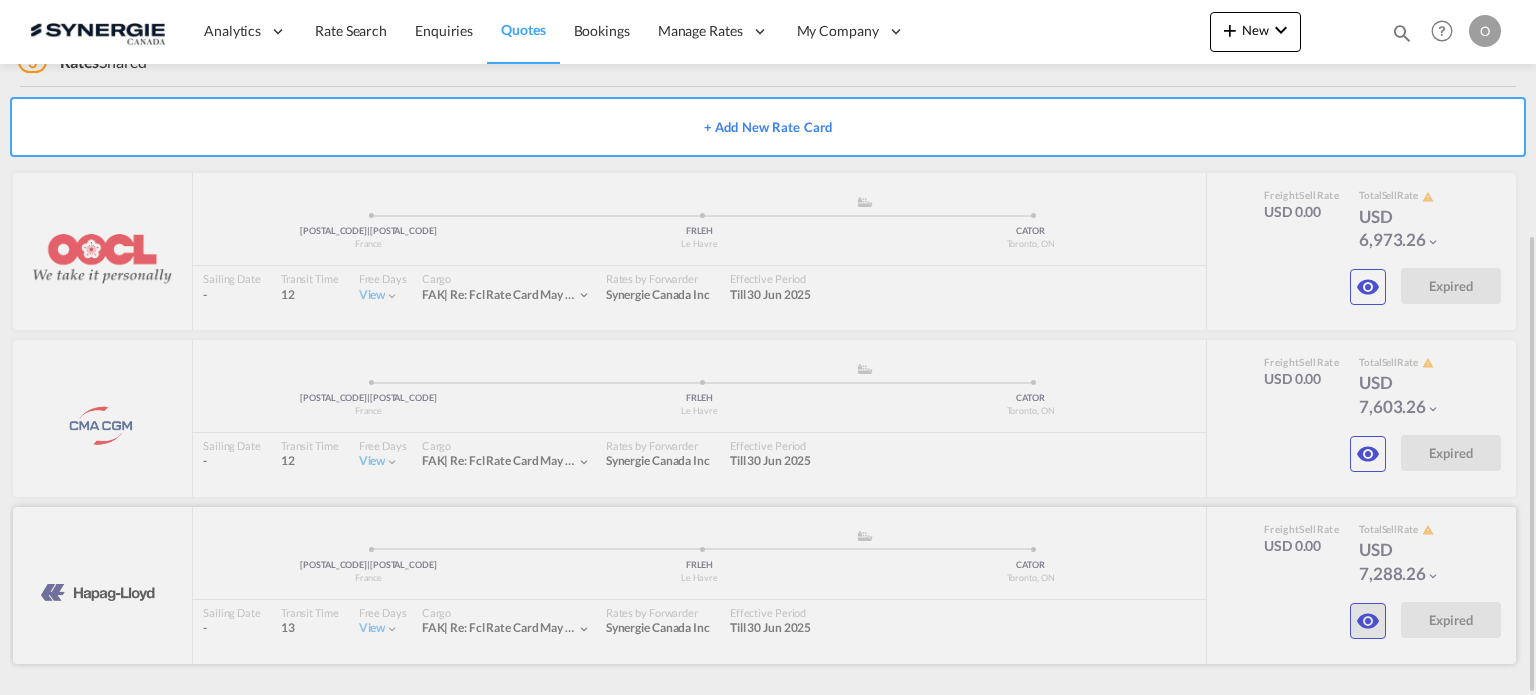 click at bounding box center [1368, 287] 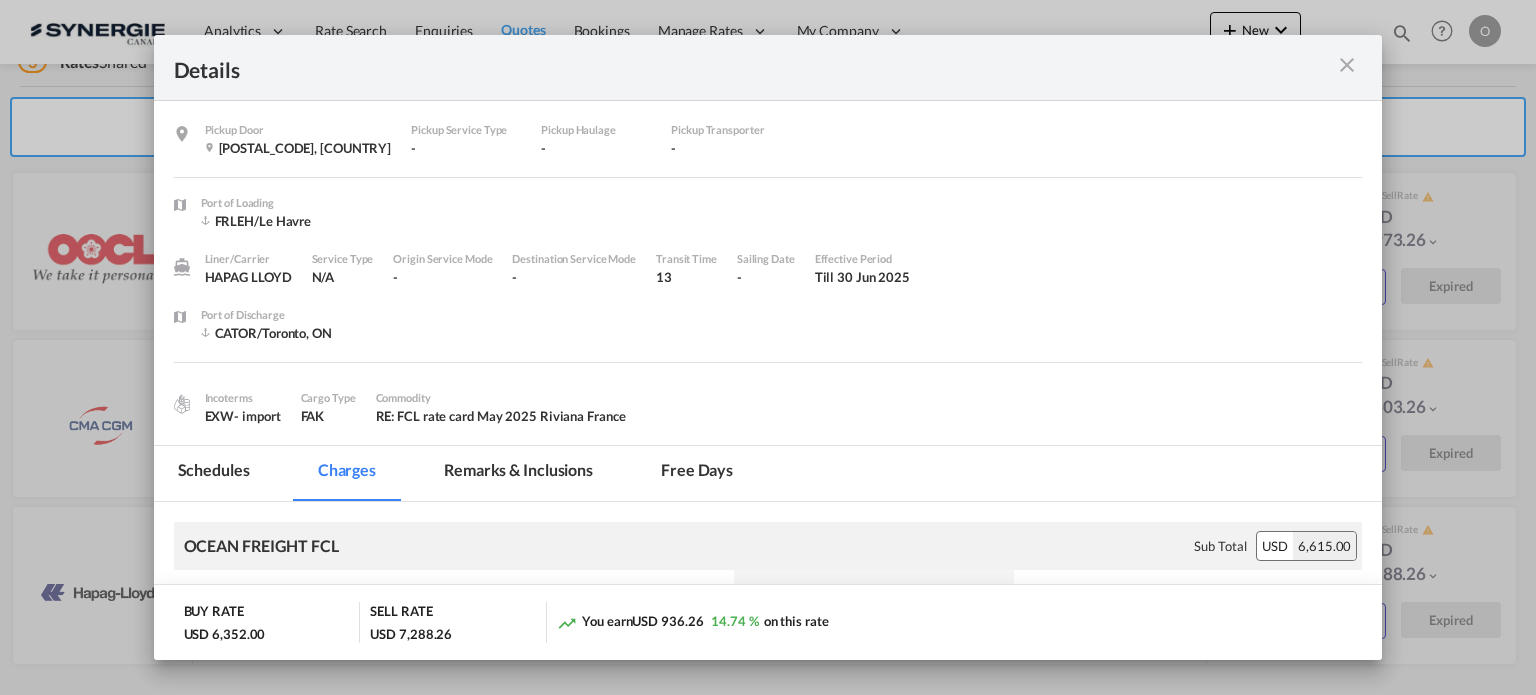 click at bounding box center (1347, 65) 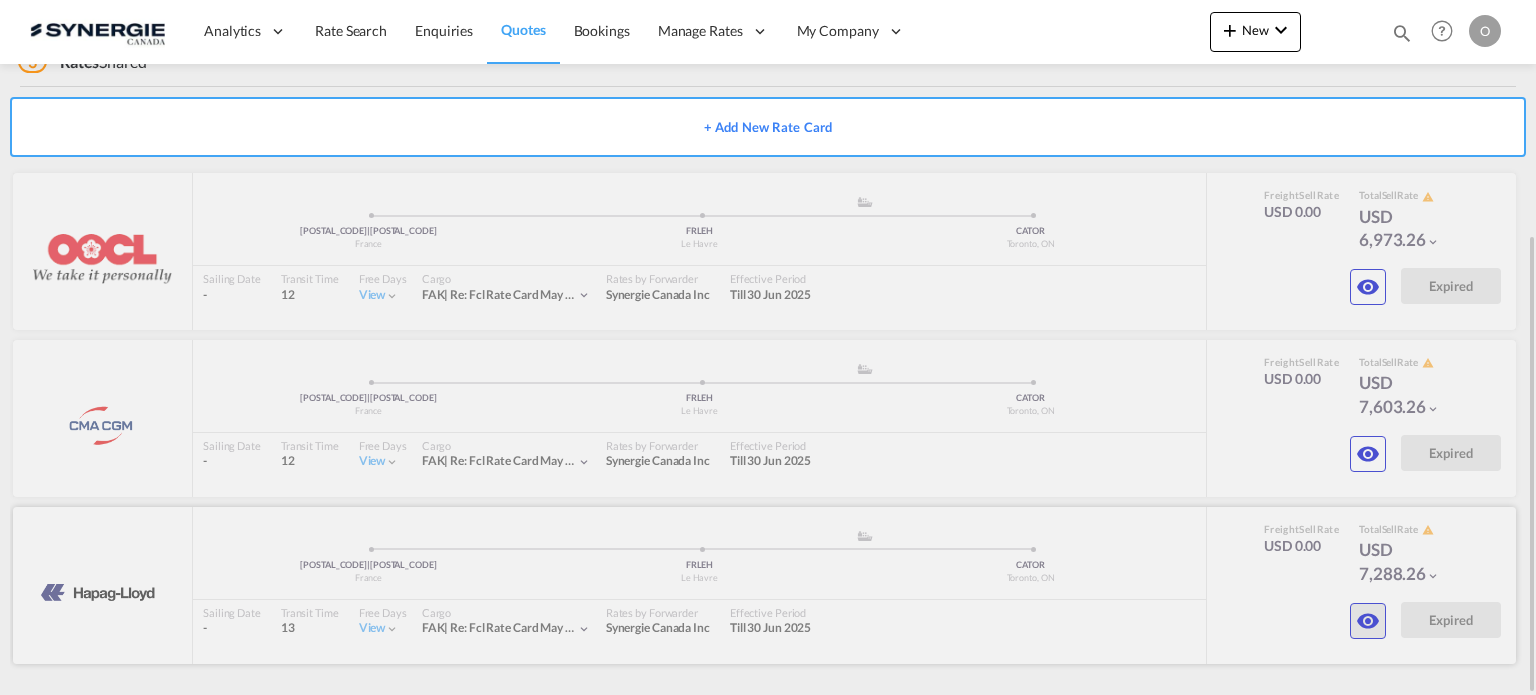 click at bounding box center (1368, 287) 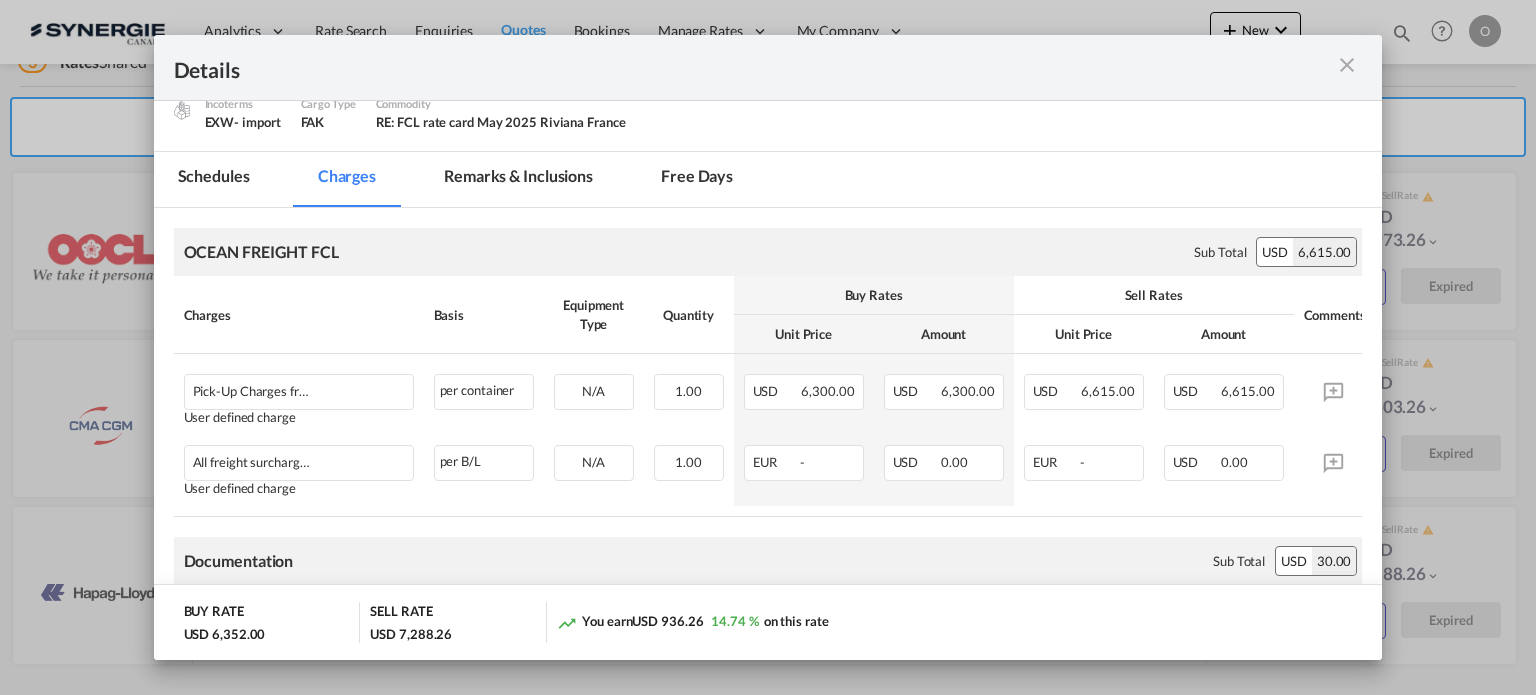 scroll, scrollTop: 333, scrollLeft: 0, axis: vertical 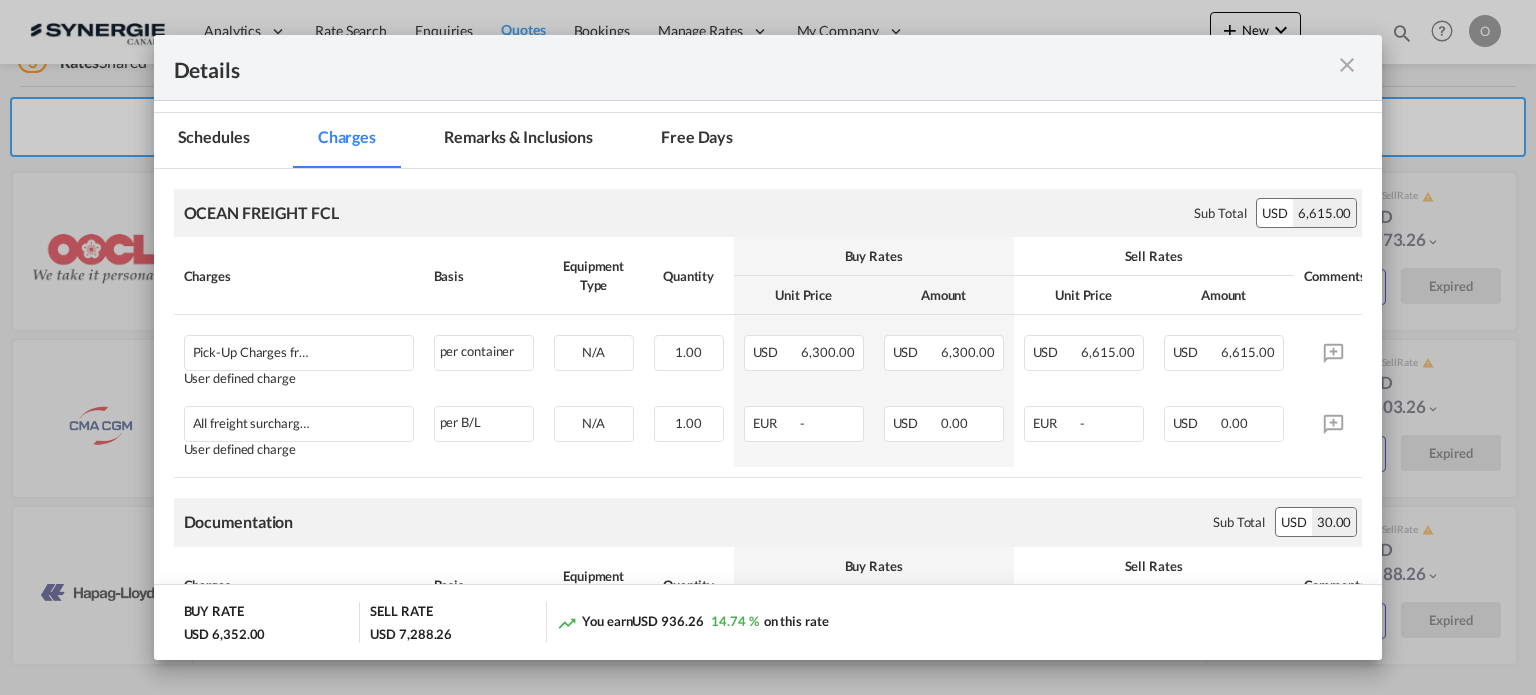 click at bounding box center (1303, 67) 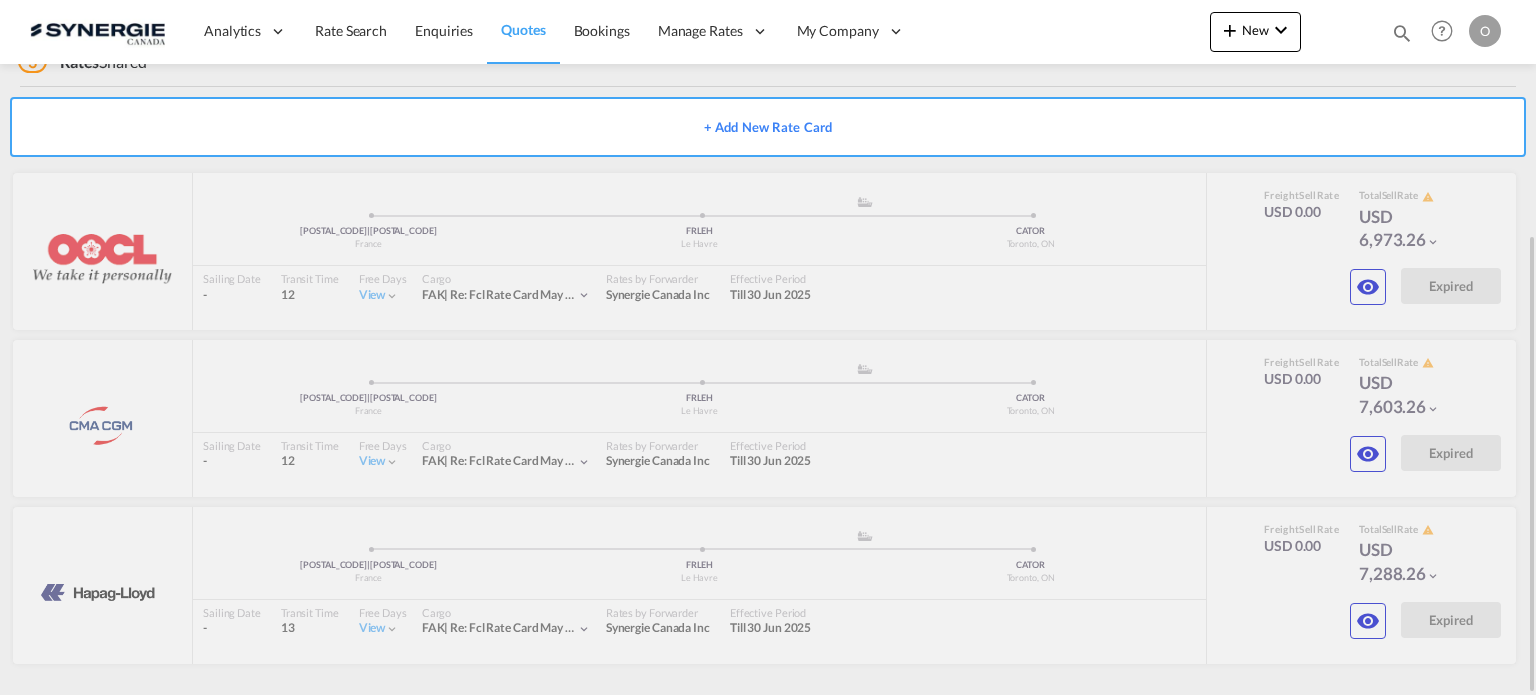 scroll, scrollTop: 0, scrollLeft: 0, axis: both 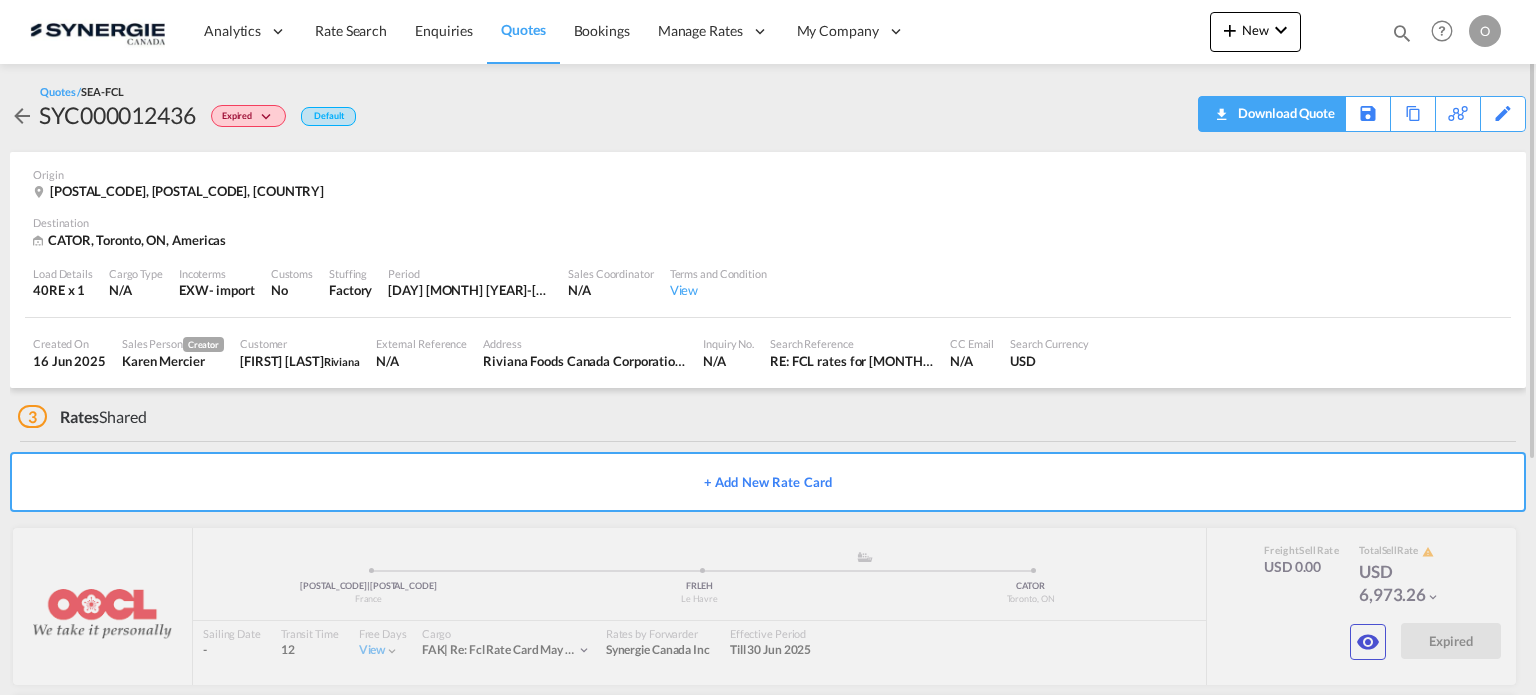 click on "Download Quote" at bounding box center (1284, 113) 